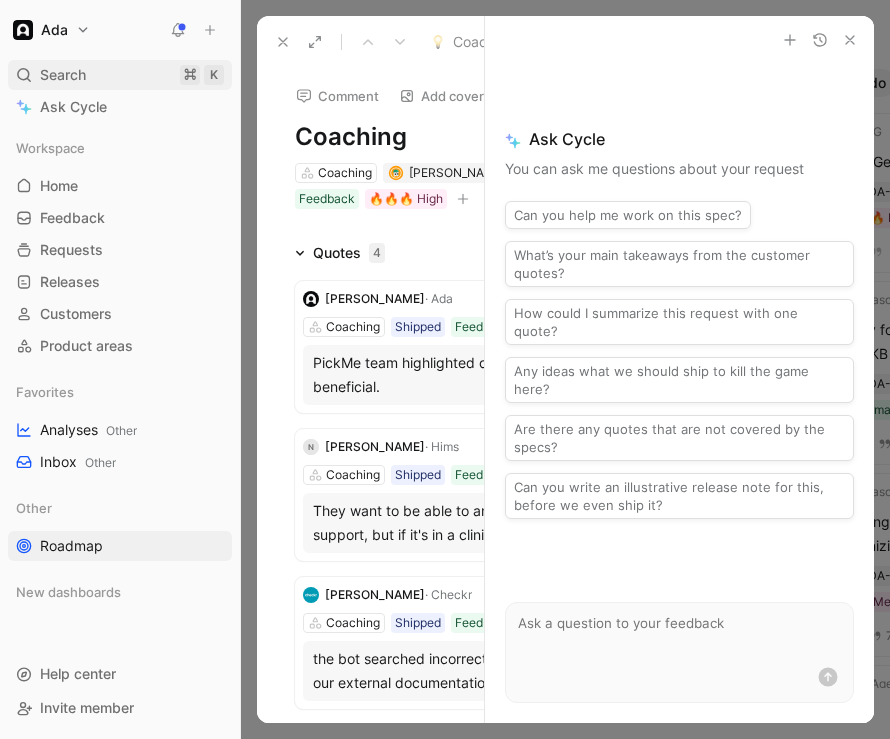 scroll, scrollTop: 0, scrollLeft: 0, axis: both 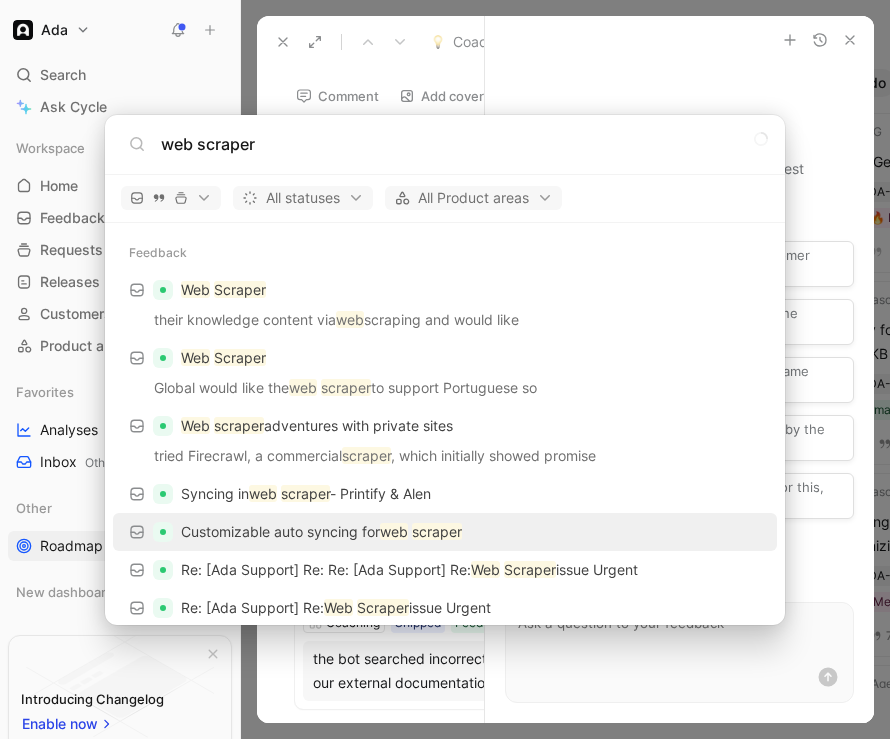 type on "web scraper" 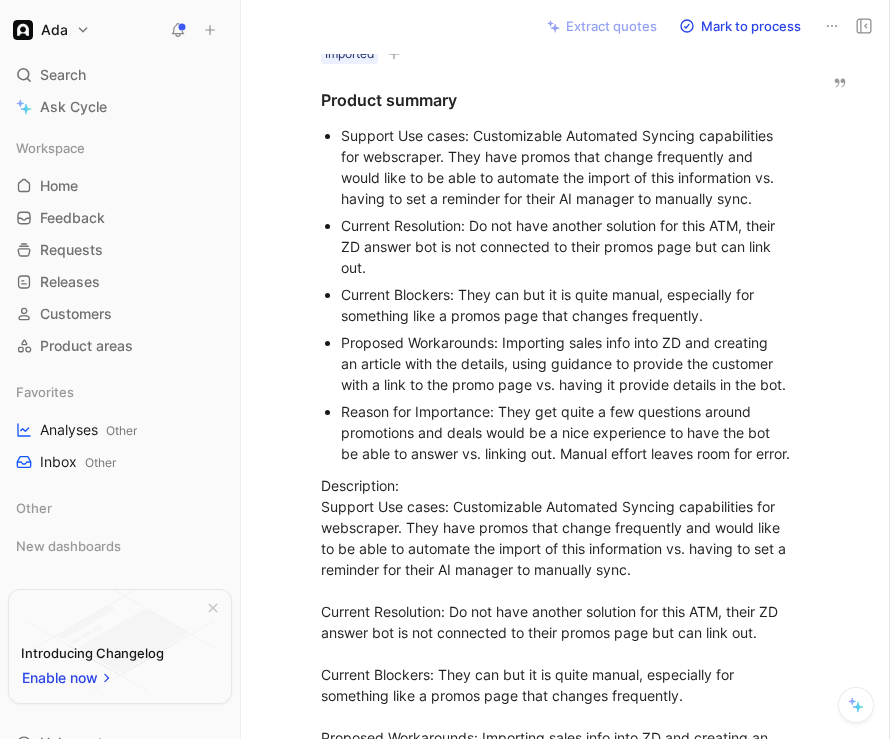 scroll, scrollTop: 140, scrollLeft: 0, axis: vertical 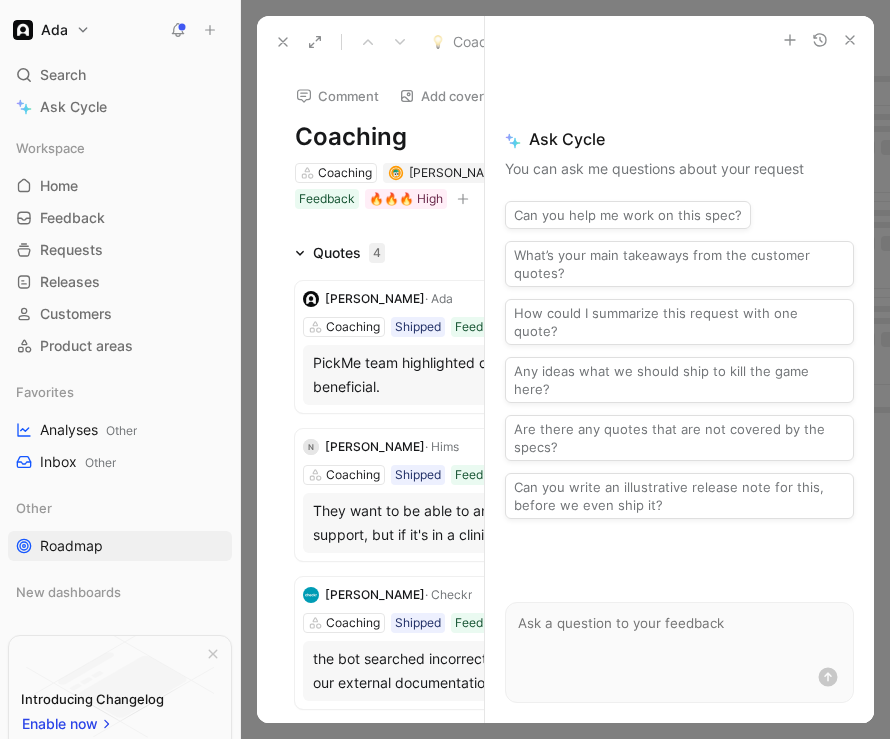 click on "Ada Search ⌘ K Ask Cycle Workspace Home G then H Feedback G then F Requests G then R Releases G then L Customers Product areas Favorites Analyses Other Inbox Other Other Roadmap New dashboards
To pick up a draggable item, press the space bar.
While dragging, use the arrow keys to move the item.
Press space again to drop the item in its new position, or press escape to cancel.
Introducing Changelog Enable now Help center Invite member" at bounding box center (120, 369) 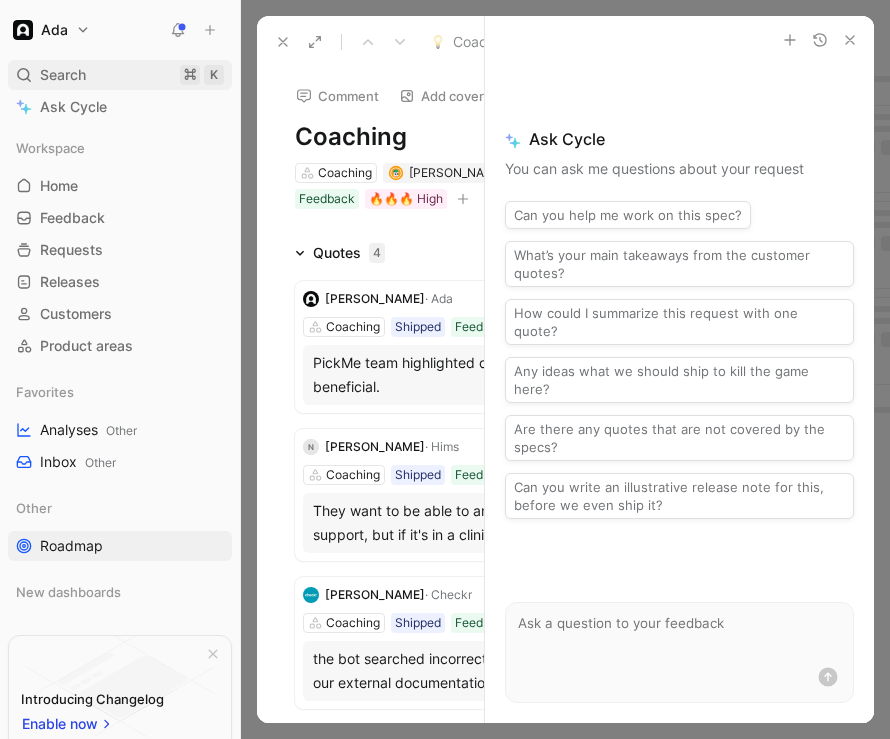 click on "Search ⌘ K" at bounding box center [120, 75] 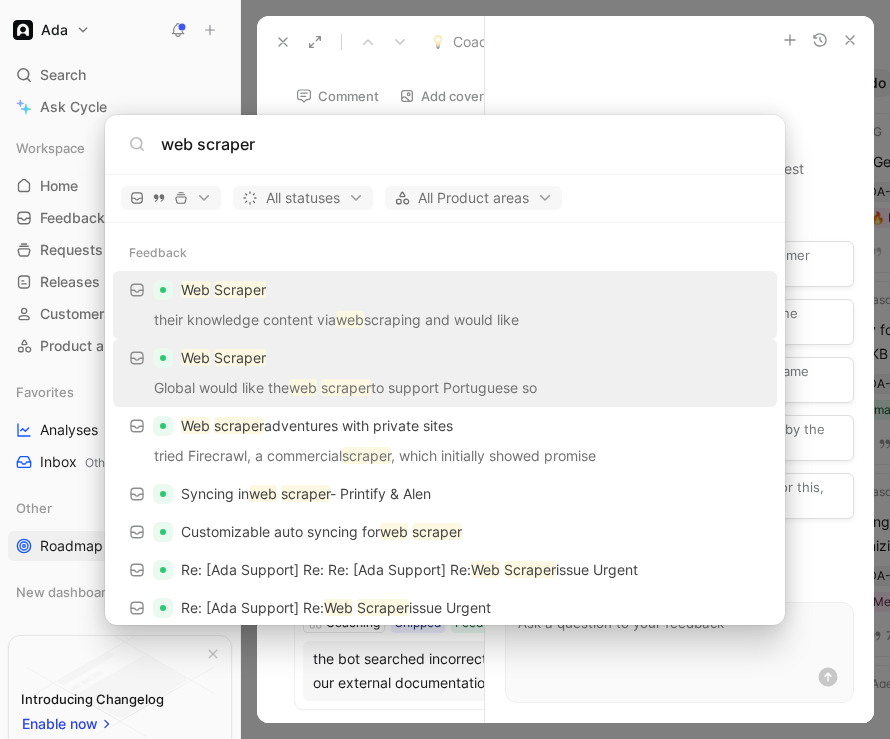 type on "web scraper" 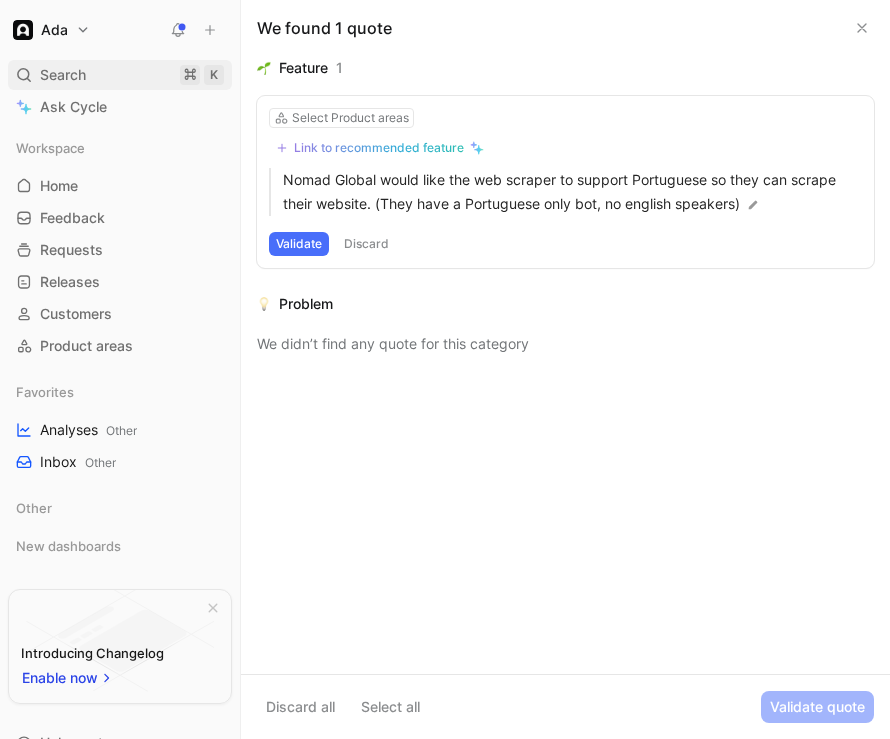 click on "Search" at bounding box center [63, 75] 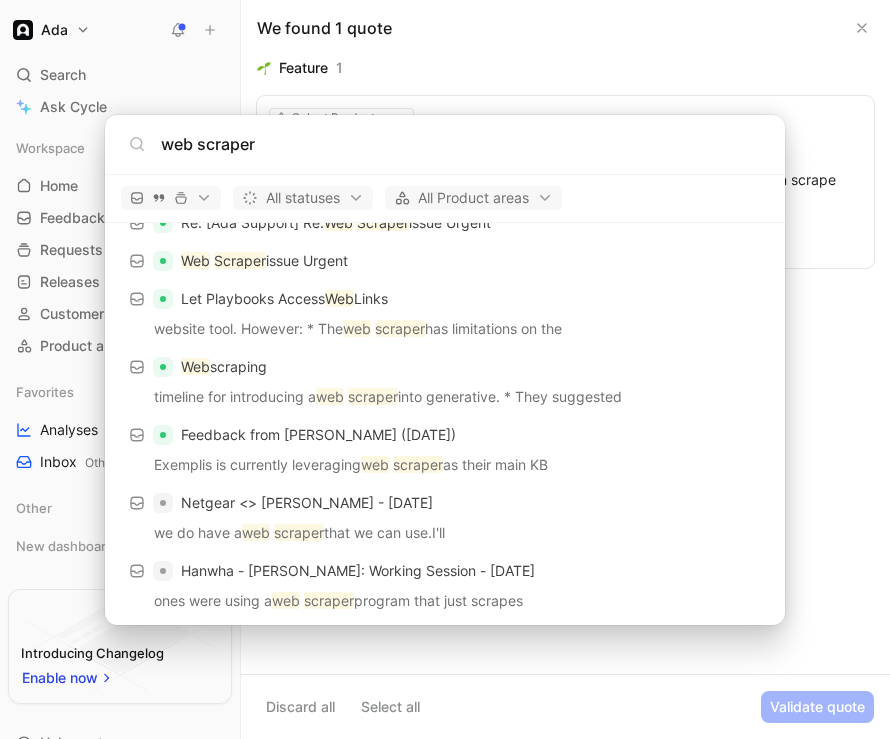 scroll, scrollTop: 0, scrollLeft: 0, axis: both 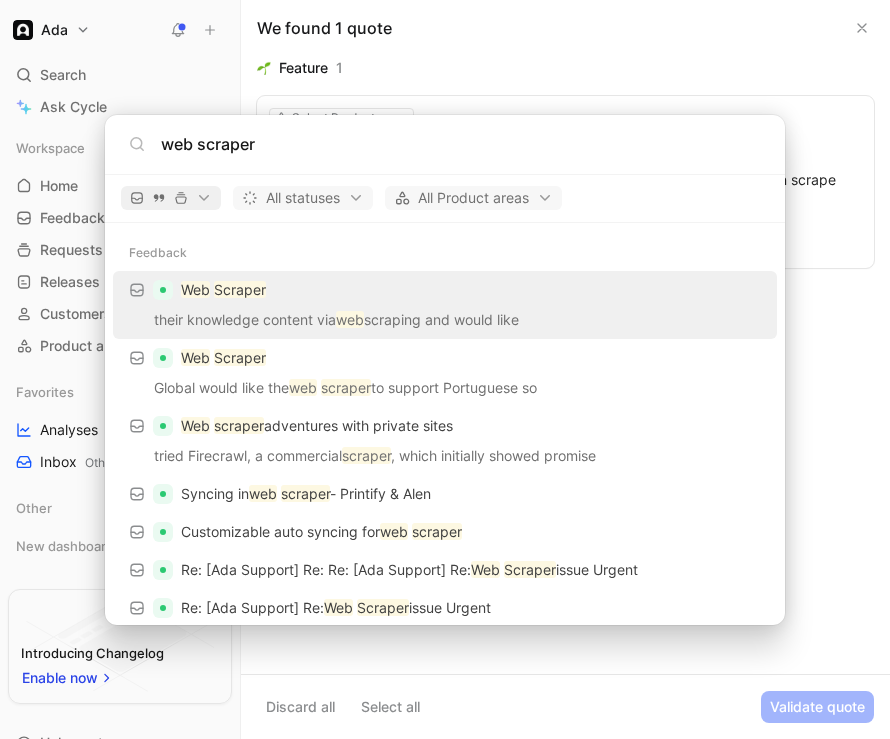 type on "web scraper" 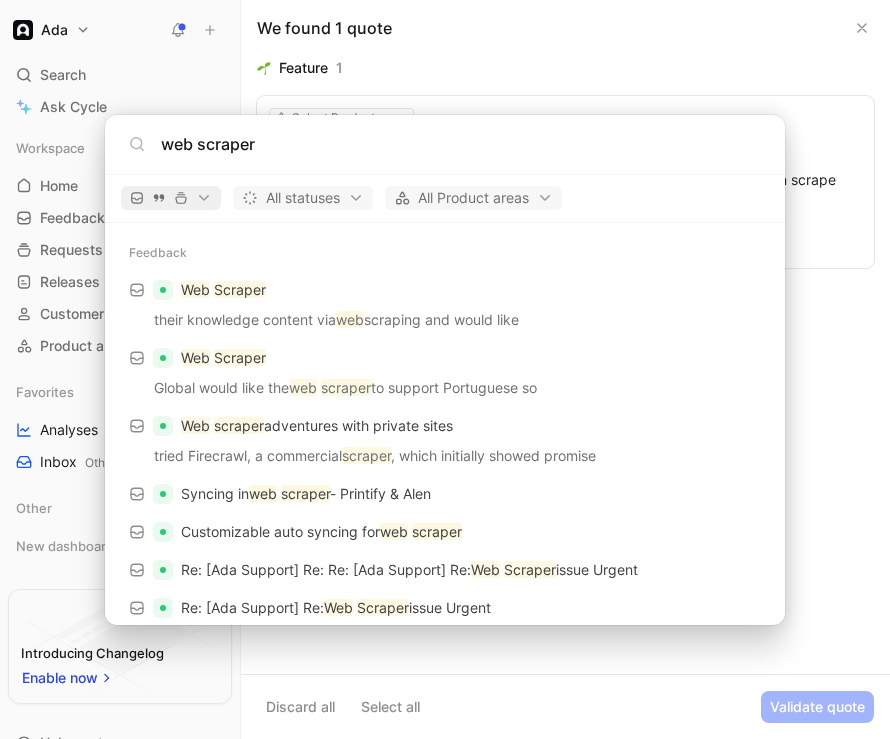 click on "Ada Search ⌘ K Ask Cycle Workspace Home G then H Feedback G then F Requests G then R Releases G then L Customers Product areas Favorites Analyses Other Inbox Other Other New dashboards
To pick up a draggable item, press the space bar.
While dragging, use the arrow keys to move the item.
Press space again to drop the item in its new position, or press escape to cancel.
Introducing Changelog Enable now Help center Invite member Web Scraper Mark to process [PERSON_NAME] Comment Add quote Summarize Web Scraper Select Product areas [PERSON_NAME] Cycle Processed Imported Product summary Nomad Global would like the web scraper to support Portuguese so they can scrape their website. (They have a Portuguese only bot, no english speakers) Description: Nomad Global would like the web scraper to support Portuguese so they can scrape their website. (They have a Portuguese only bot, no english speakers) Solutions Consultant: [PERSON_NAME], [PERSON_NAME][EMAIL_ADDRESS][PERSON_NAME][DOMAIN_NAME] ARR: $0 Feature" at bounding box center [445, 369] 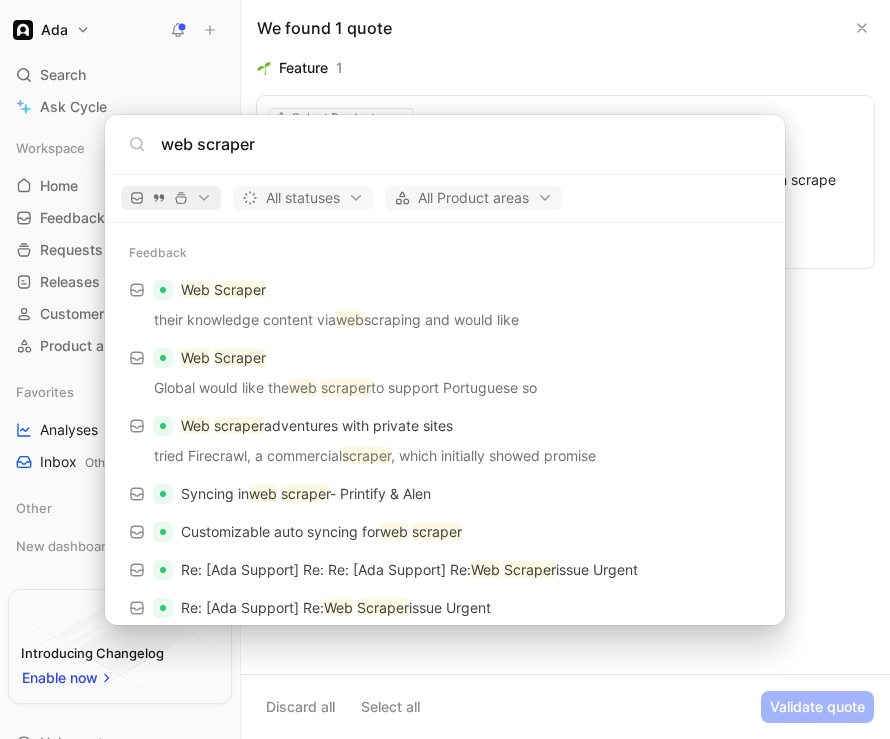 click on "Ada Search ⌘ K Ask Cycle Workspace Home G then H Feedback G then F Requests G then R Releases G then L Customers Product areas Favorites Analyses Other Inbox Other Other New dashboards
To pick up a draggable item, press the space bar.
While dragging, use the arrow keys to move the item.
Press space again to drop the item in its new position, or press escape to cancel.
Introducing Changelog Enable now Help center Invite member Web Scraper Mark to process [PERSON_NAME] Comment Add quote Summarize Web Scraper Select Product areas [PERSON_NAME] Cycle Processed Imported Product summary Nomad Global would like the web scraper to support Portuguese so they can scrape their website. (They have a Portuguese only bot, no english speakers) Description: Nomad Global would like the web scraper to support Portuguese so they can scrape their website. (They have a Portuguese only bot, no english speakers) Solutions Consultant: [PERSON_NAME], [PERSON_NAME][EMAIL_ADDRESS][PERSON_NAME][DOMAIN_NAME] ARR: $0 Feature" at bounding box center [445, 369] 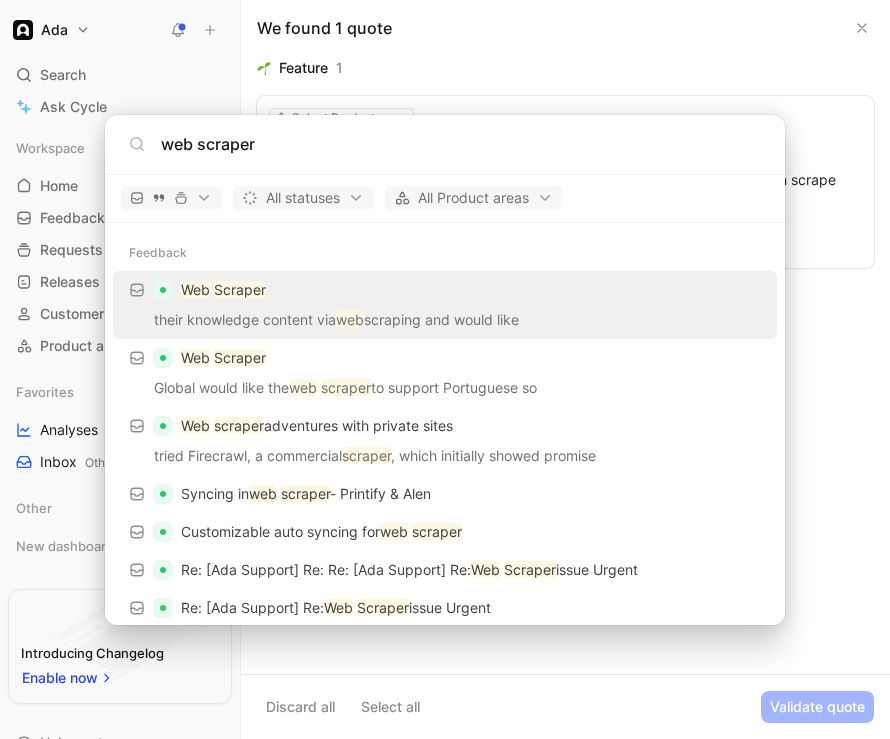 click on "Web   Scraper" at bounding box center [445, 290] 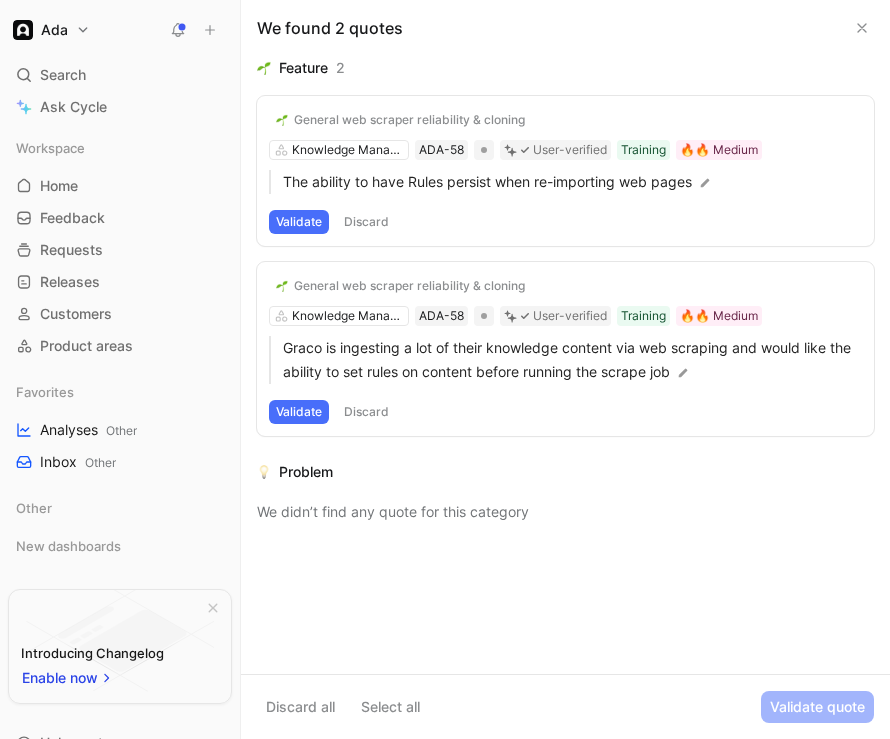 click on "Validate Discard" at bounding box center (565, 222) 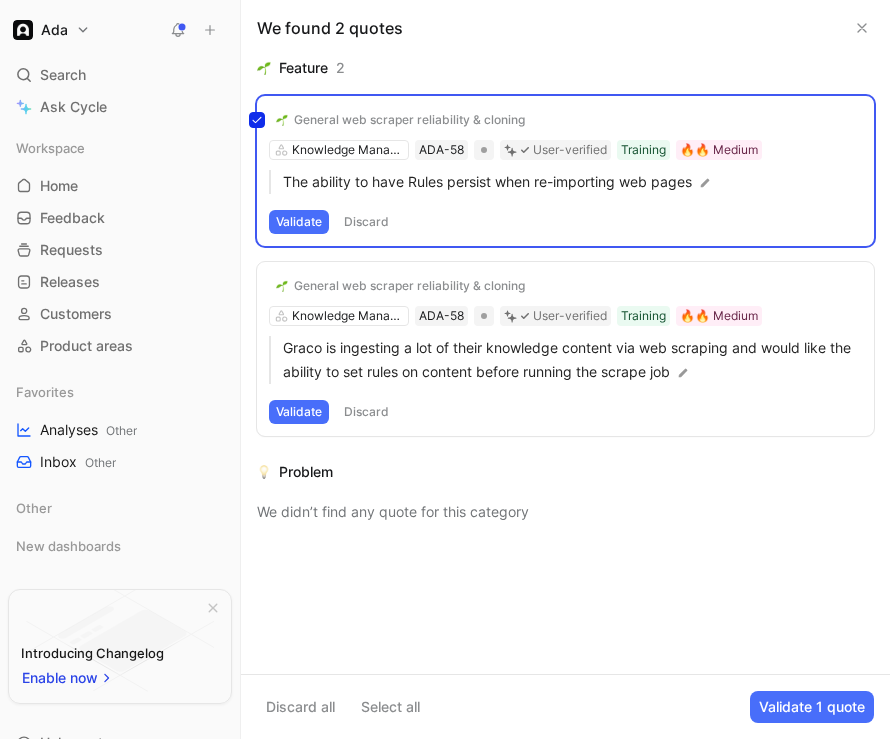 click on "General web scraper reliability & cloning  Knowledge Management ADA-58 User-verified Training 🔥🔥 Medium The ability to have Rules persist when re-importing web pages Validate Discard" at bounding box center [565, 171] 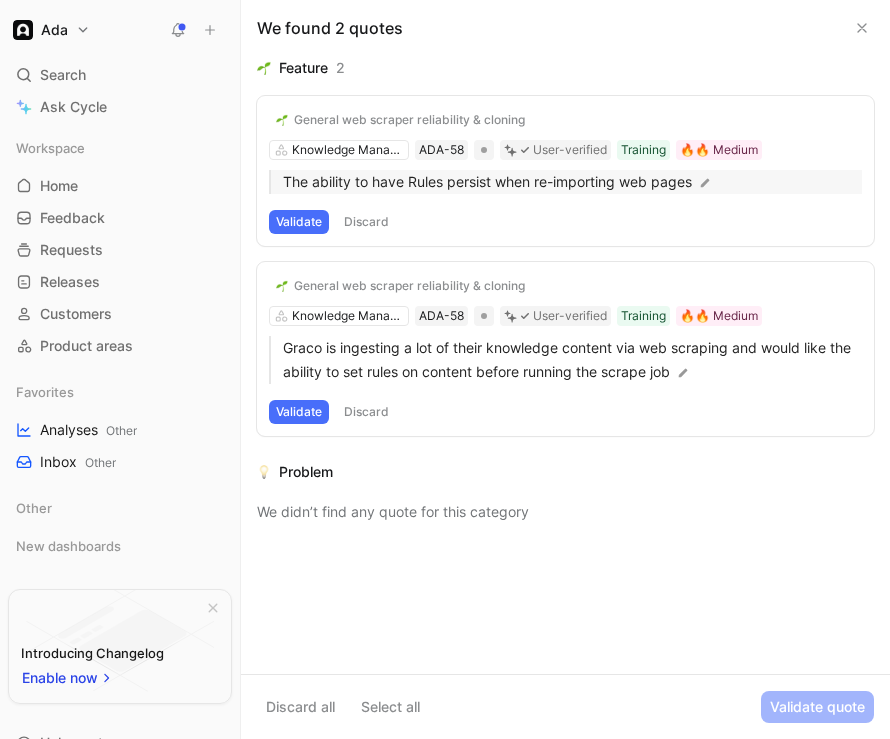 click on "The ability to have Rules persist when re-importing web pages" at bounding box center [572, 182] 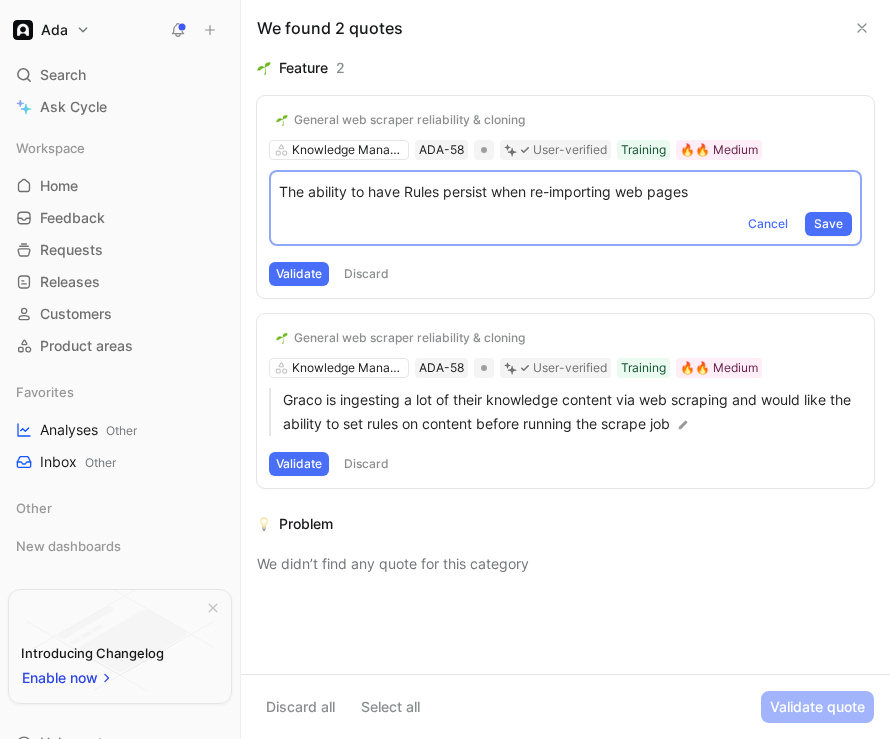 click on "The ability to have Rules persist when re-importing web pages Cancel Save" at bounding box center [565, 208] 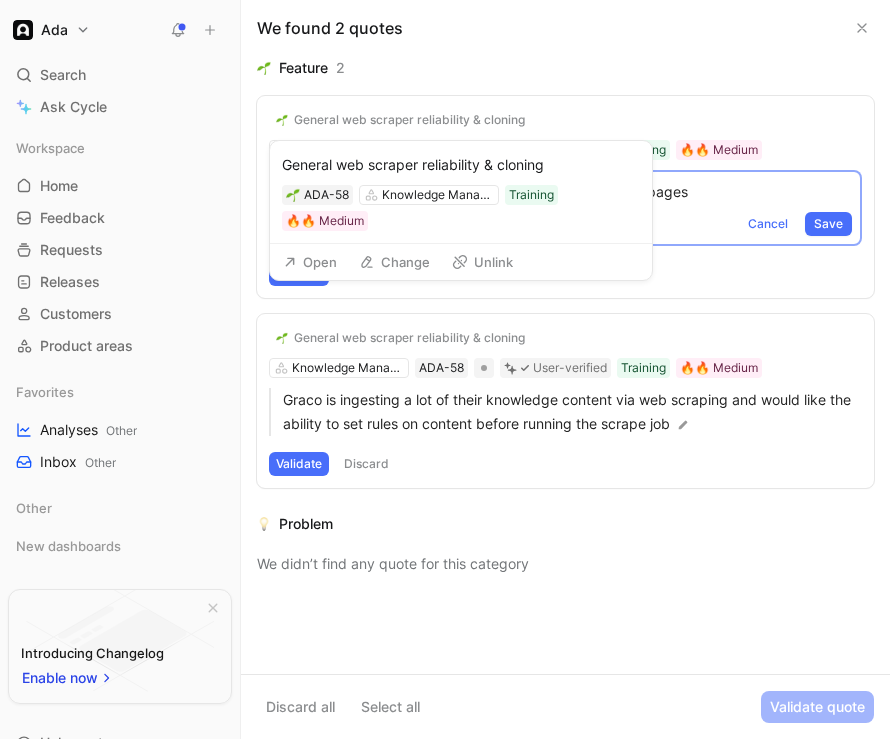 click on "Open" at bounding box center (310, 262) 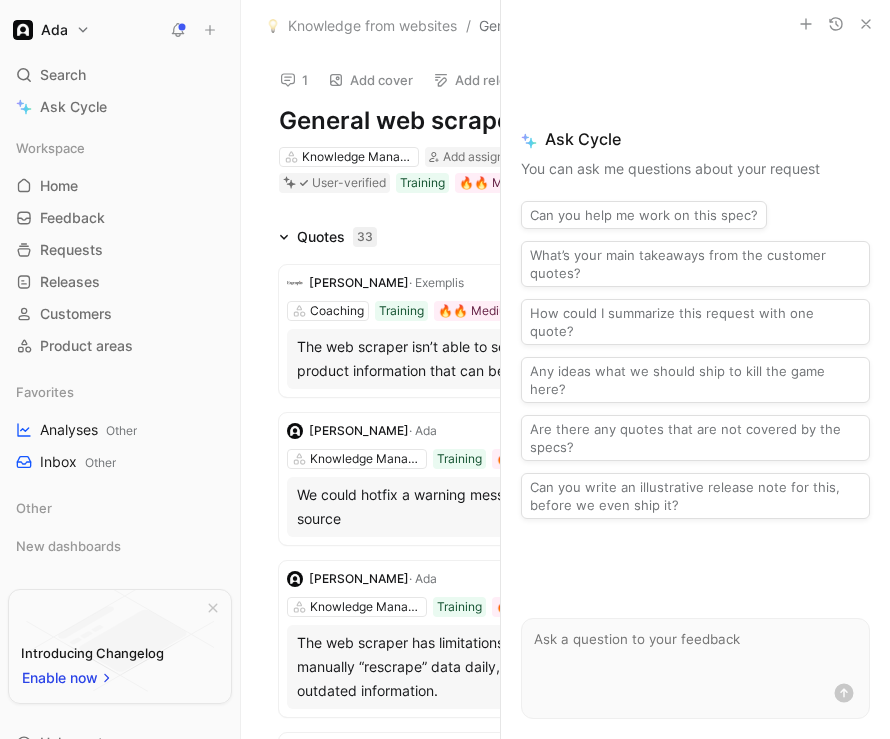 click 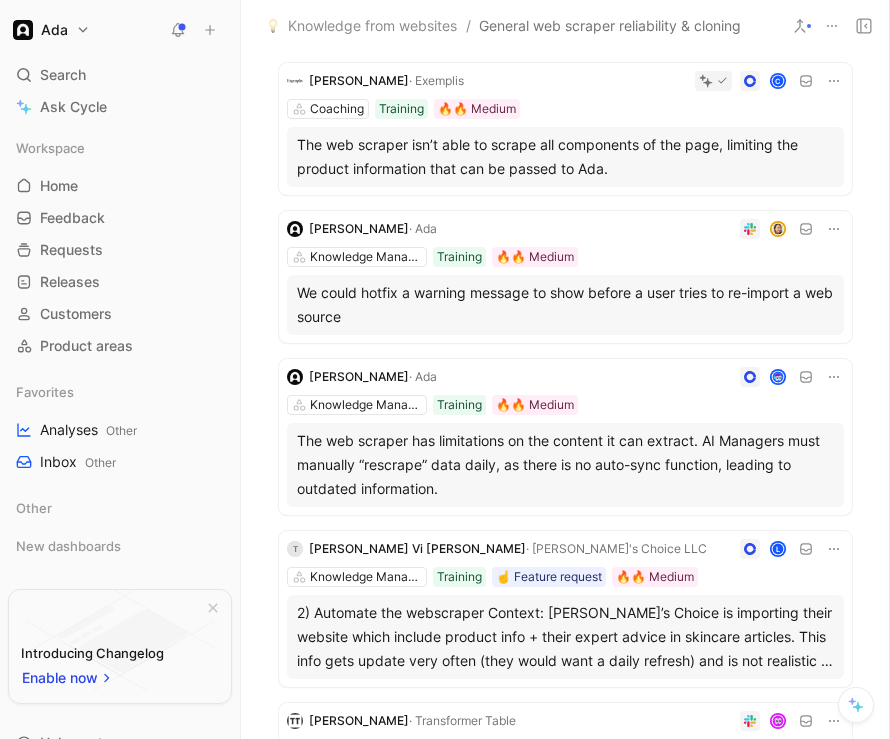 scroll, scrollTop: 204, scrollLeft: 0, axis: vertical 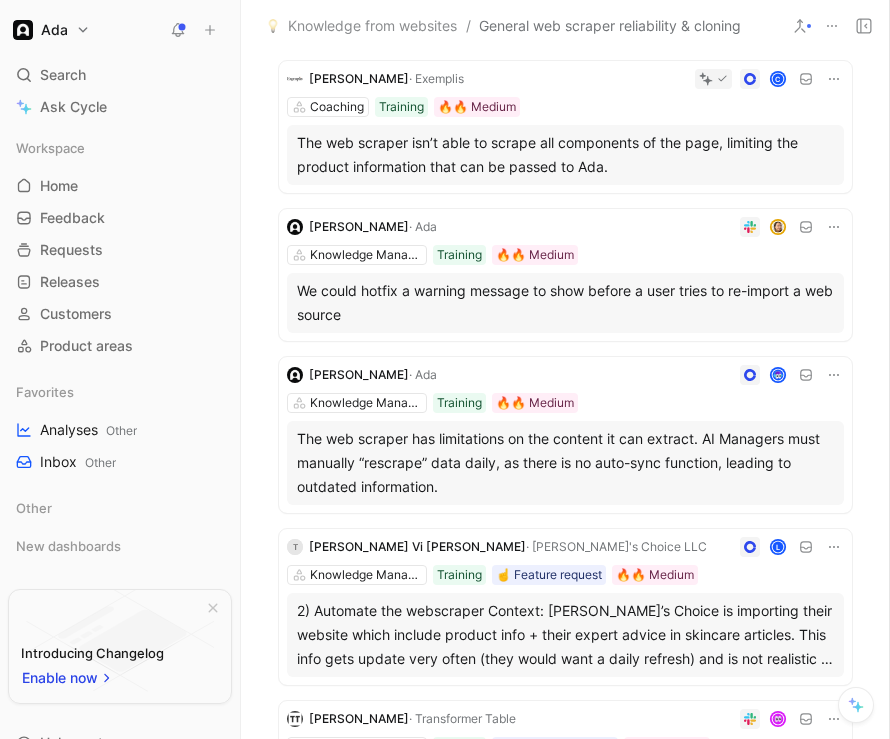 click on "The web scraper has limitations on the content it can extract. AI Managers must manually “rescrape” data daily, as there is no auto-sync function, leading to outdated information." at bounding box center (565, 463) 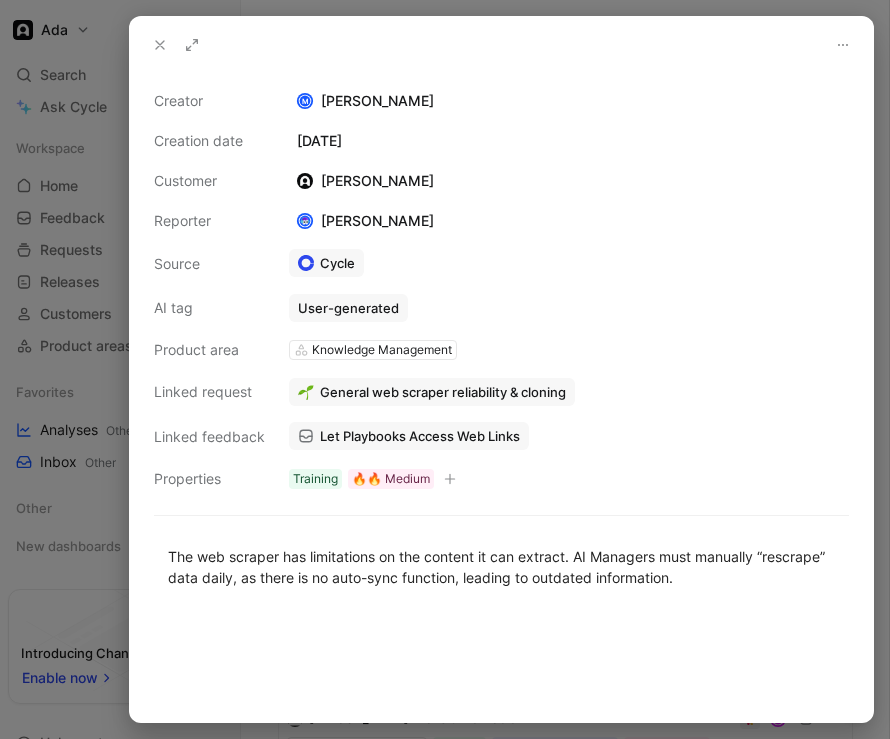click at bounding box center [445, 369] 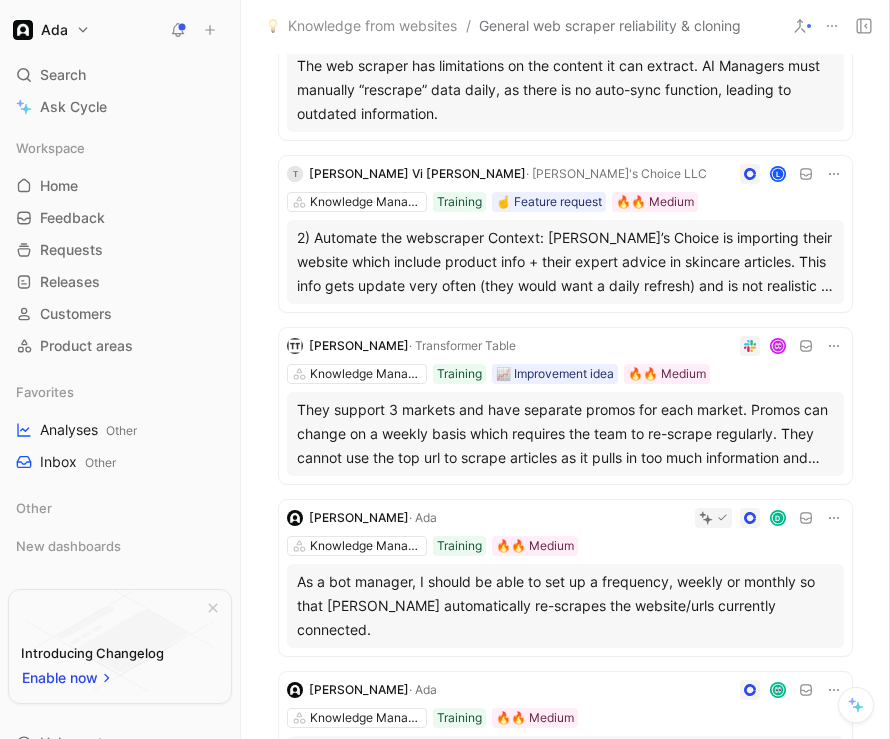 scroll, scrollTop: 578, scrollLeft: 0, axis: vertical 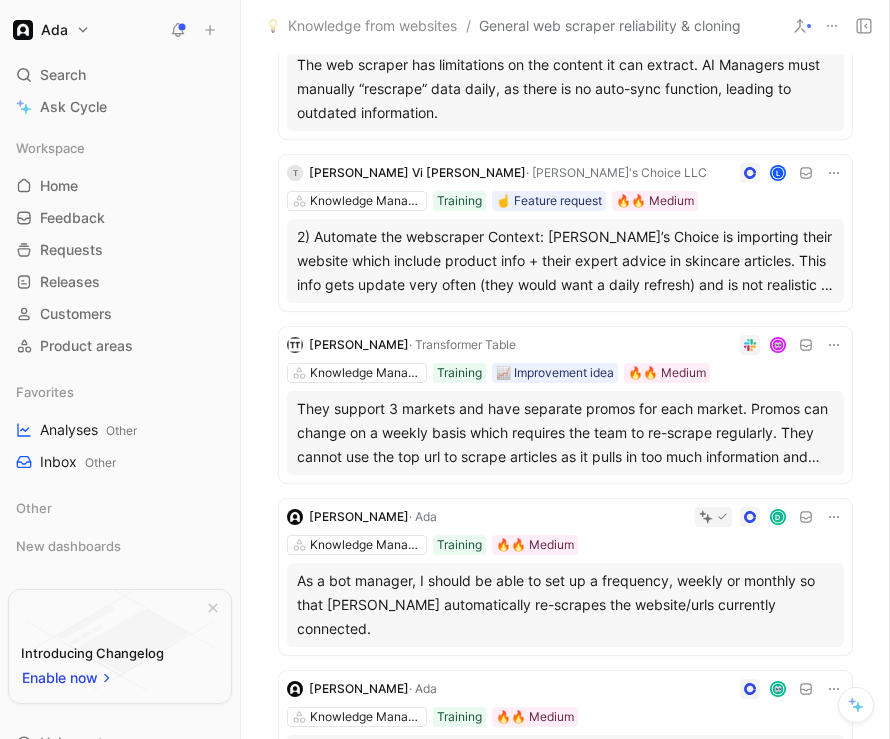 click on "They support 3 markets and have separate promos for each market. Promos can change on a weekly basis which requires the team to re-scrape regularly. They cannot use the top url to scrape articles as it pulls in too much information and additional links that confuse the AI Agent. This is a large [PERSON_NAME] for the team as they also need to re-deploy their Knowledge rules each time." at bounding box center [565, 433] 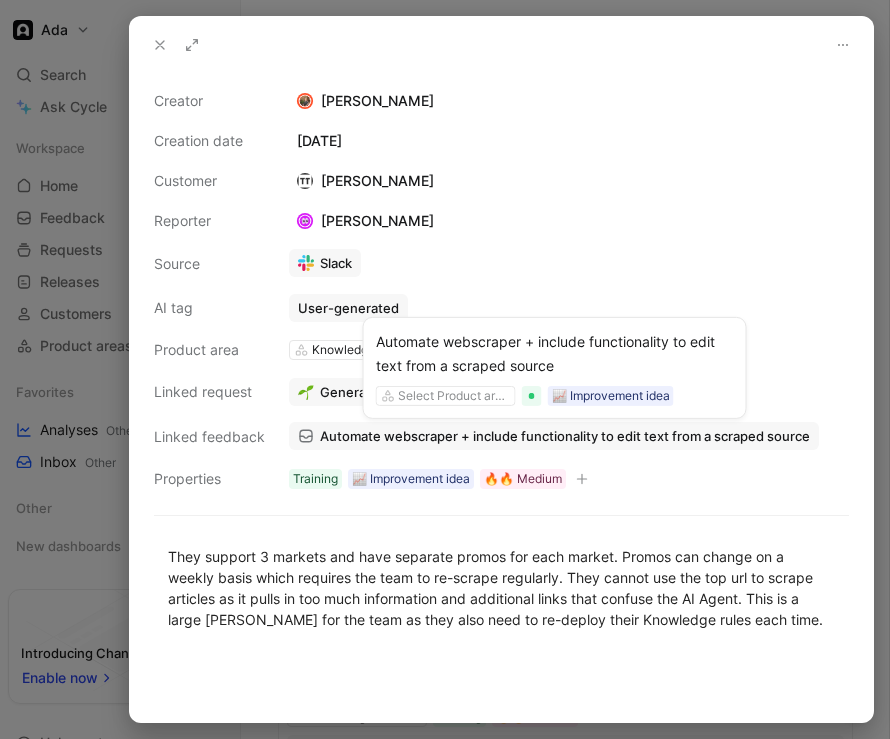 click on "Automate webscraper + include functionality to edit text from a scraped source" at bounding box center [565, 436] 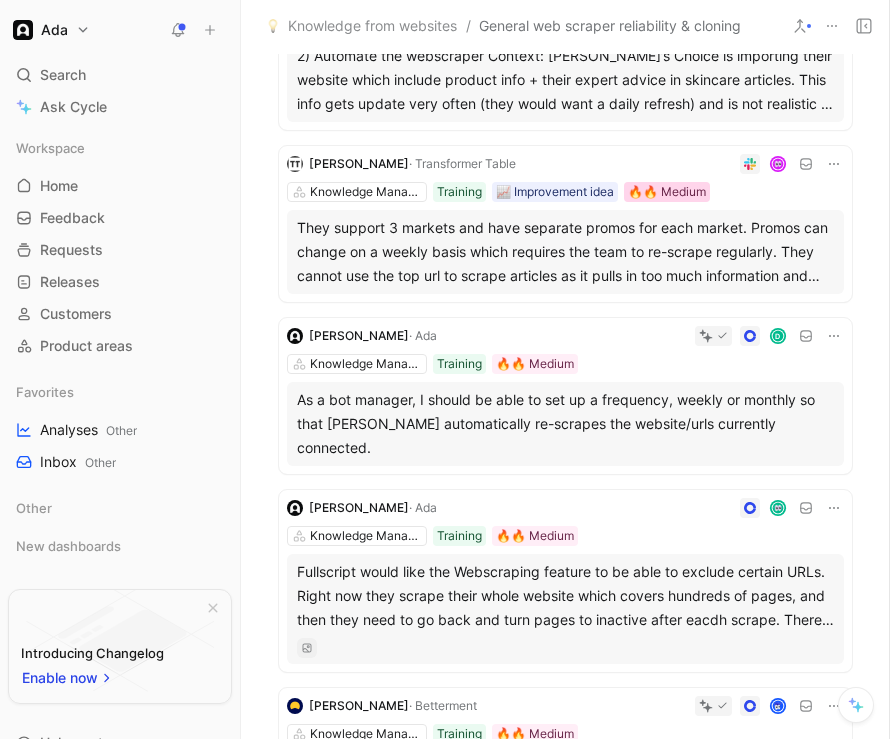 scroll, scrollTop: 758, scrollLeft: 0, axis: vertical 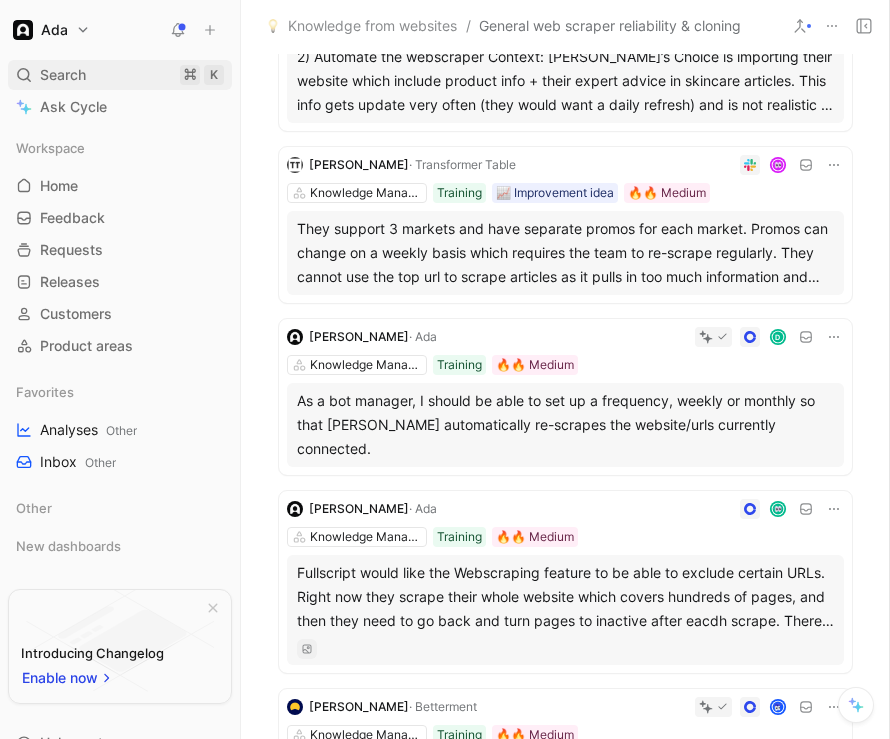 click on "Search" at bounding box center (63, 75) 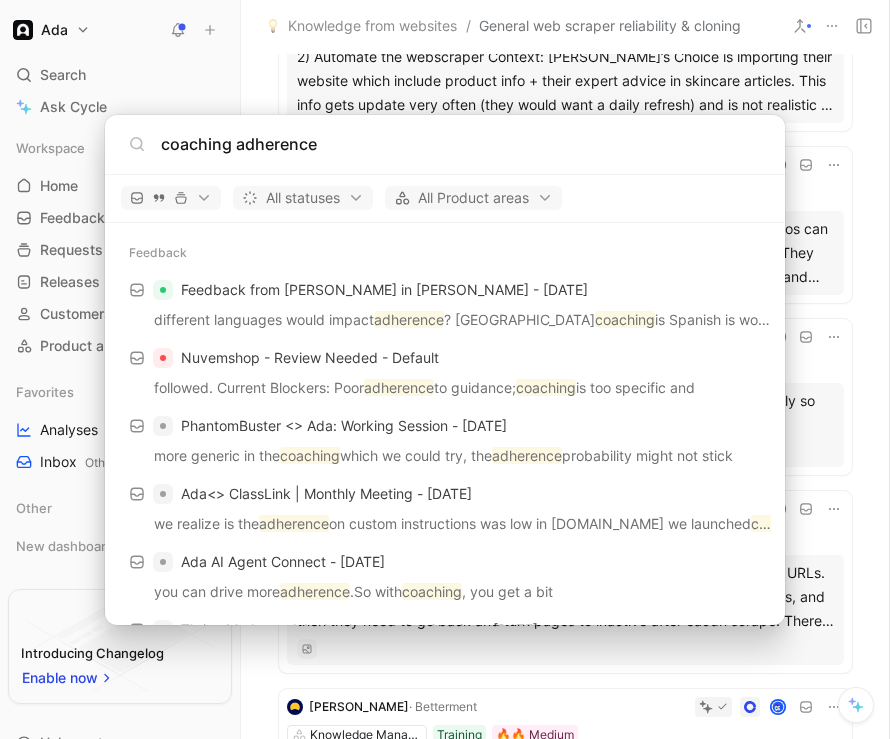 drag, startPoint x: 344, startPoint y: 143, endPoint x: 72, endPoint y: 125, distance: 272.59494 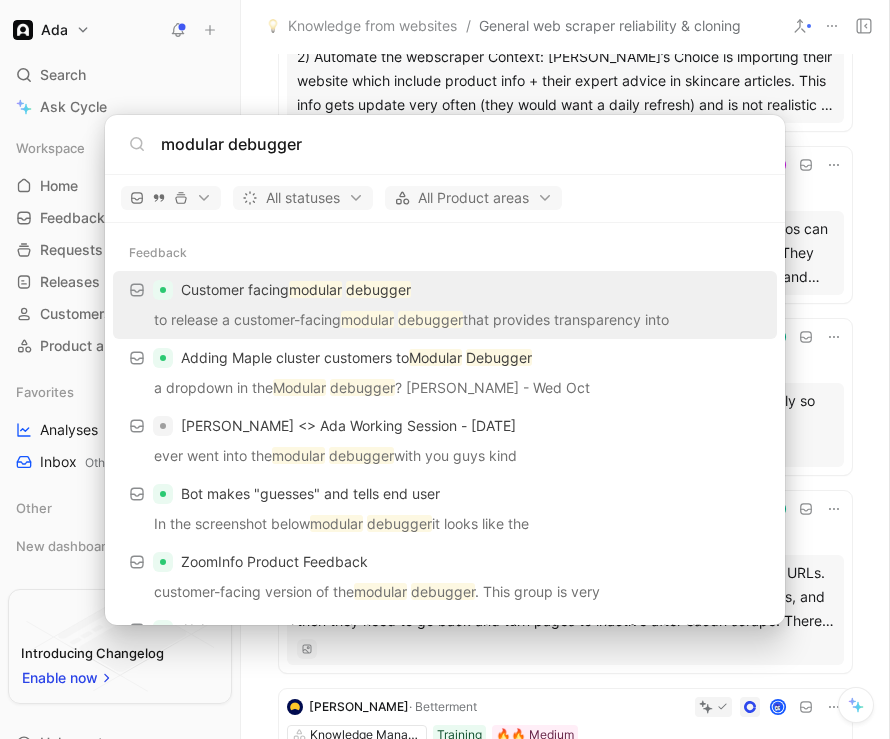 type on "modular debugger" 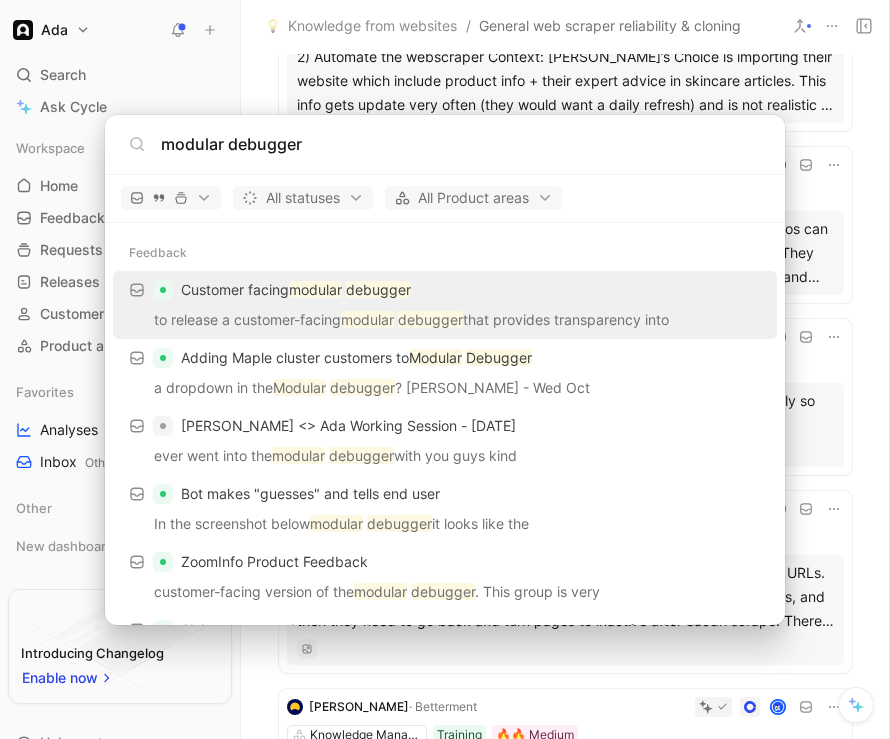 click on "Customer facing  modular   debugger" at bounding box center (445, 290) 